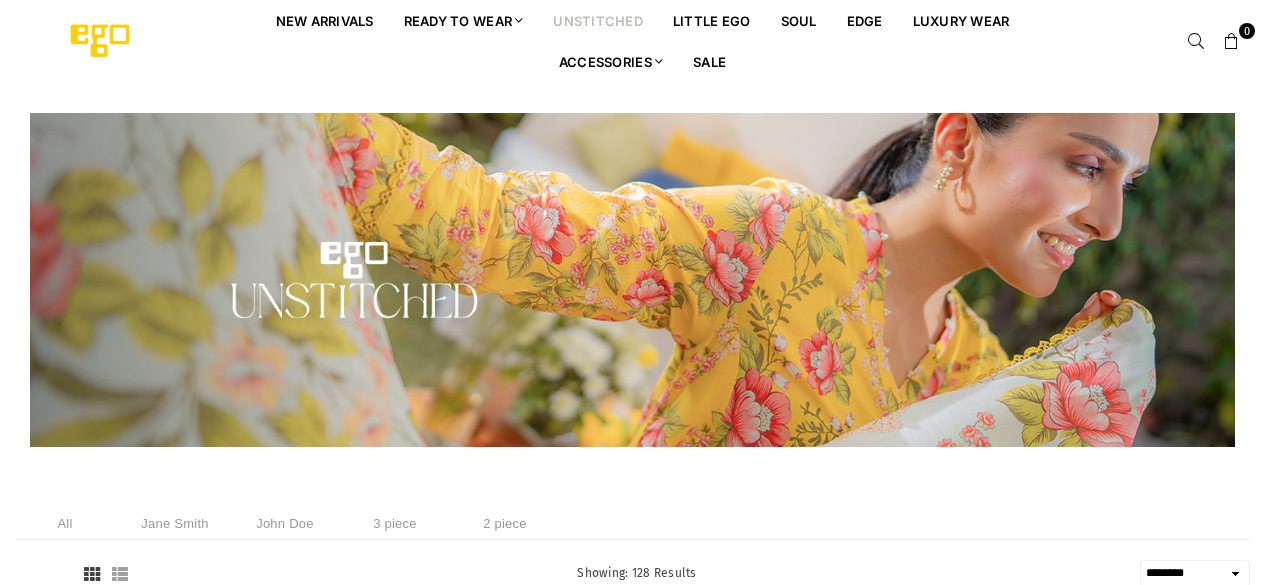 select on "******" 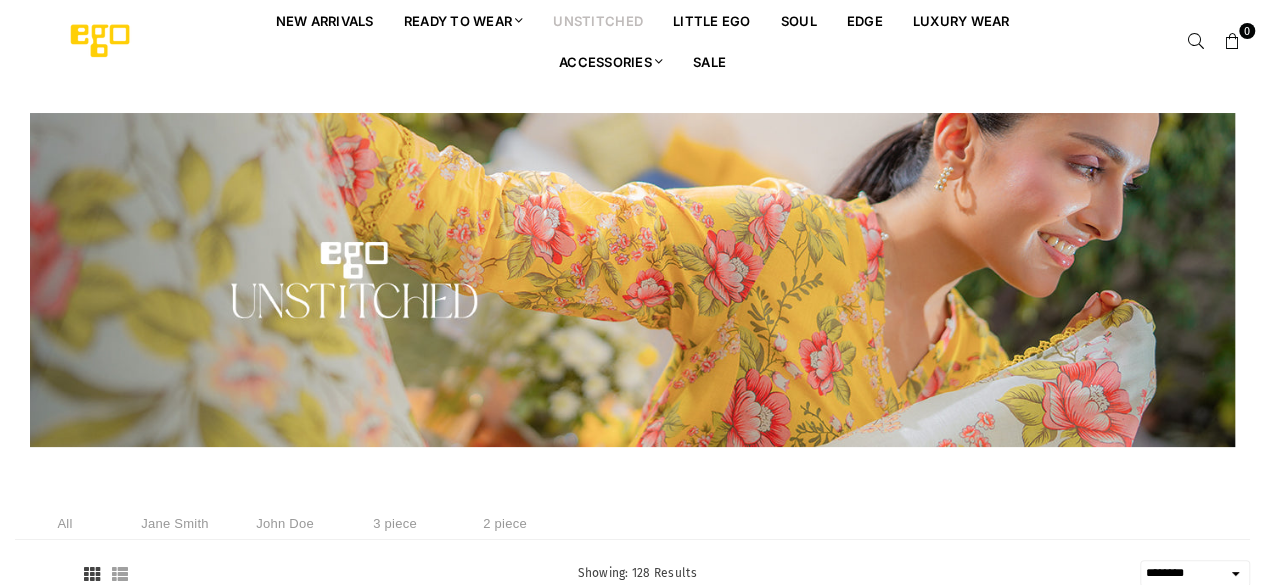 scroll, scrollTop: 0, scrollLeft: 0, axis: both 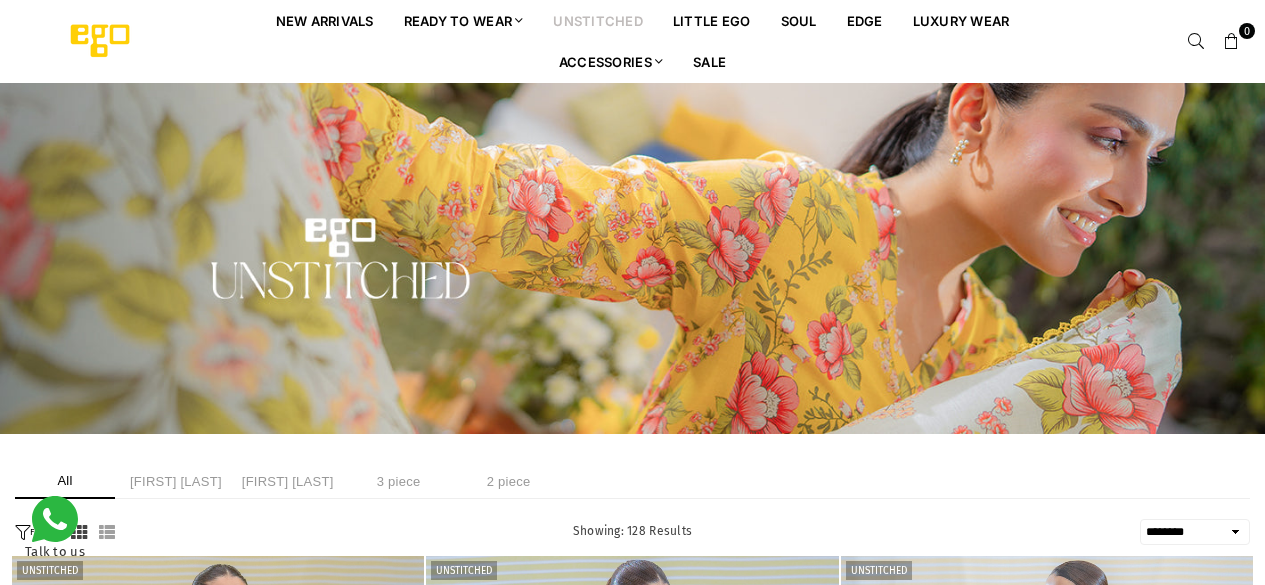 select on "******" 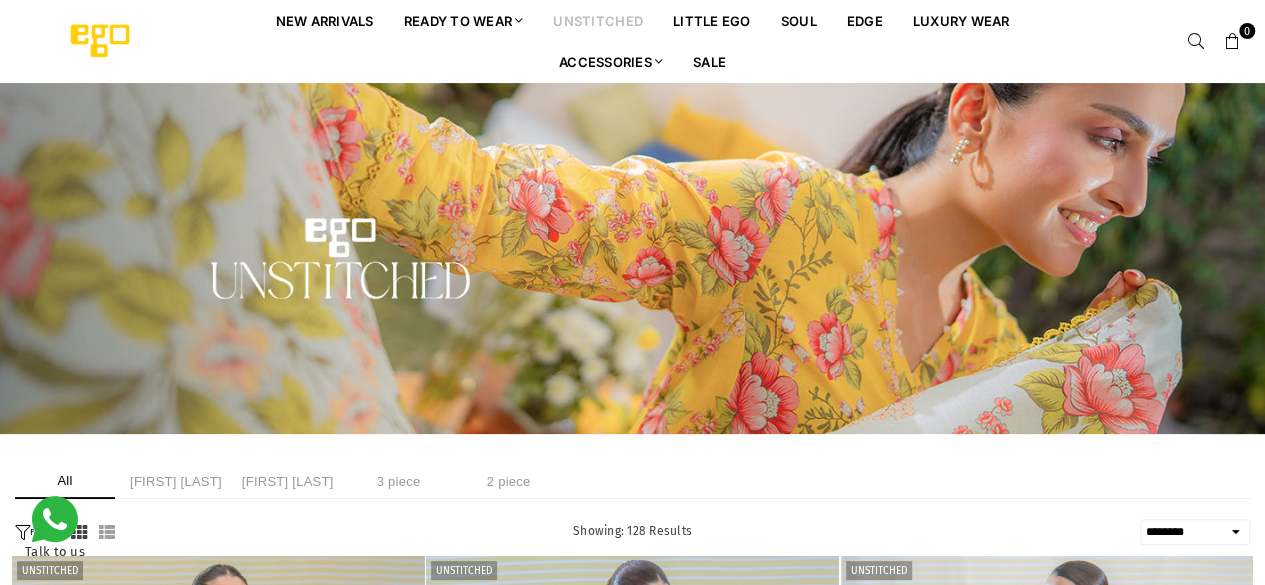 scroll, scrollTop: 0, scrollLeft: 0, axis: both 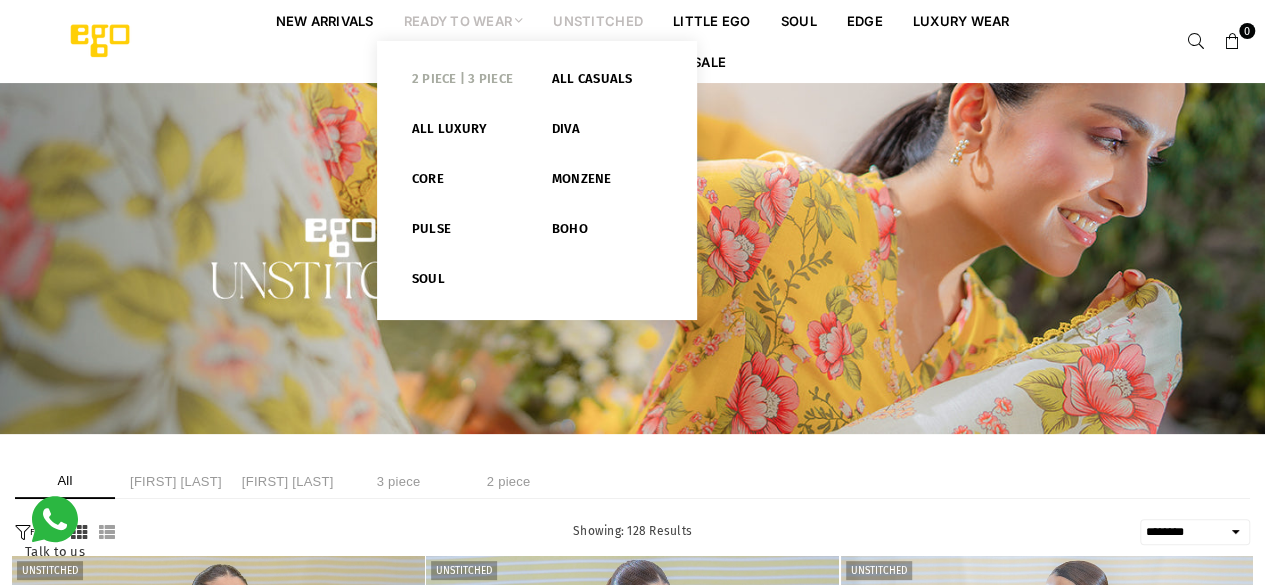 click on "2 PIECE | 3 PIECE" at bounding box center [467, 83] 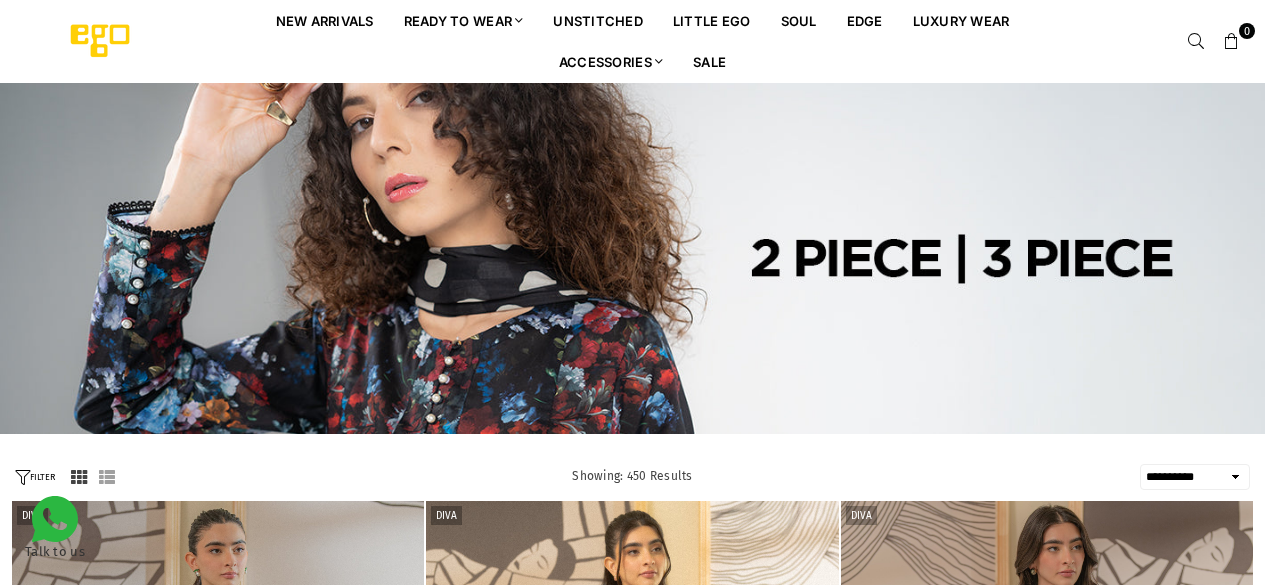 select on "**********" 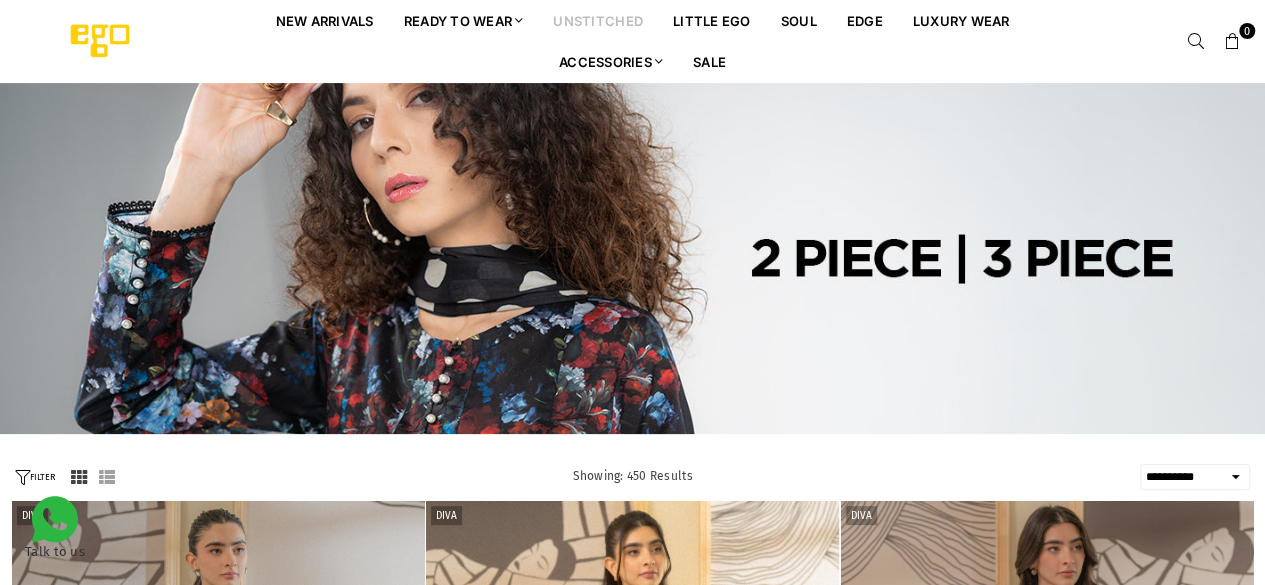 scroll, scrollTop: 0, scrollLeft: 0, axis: both 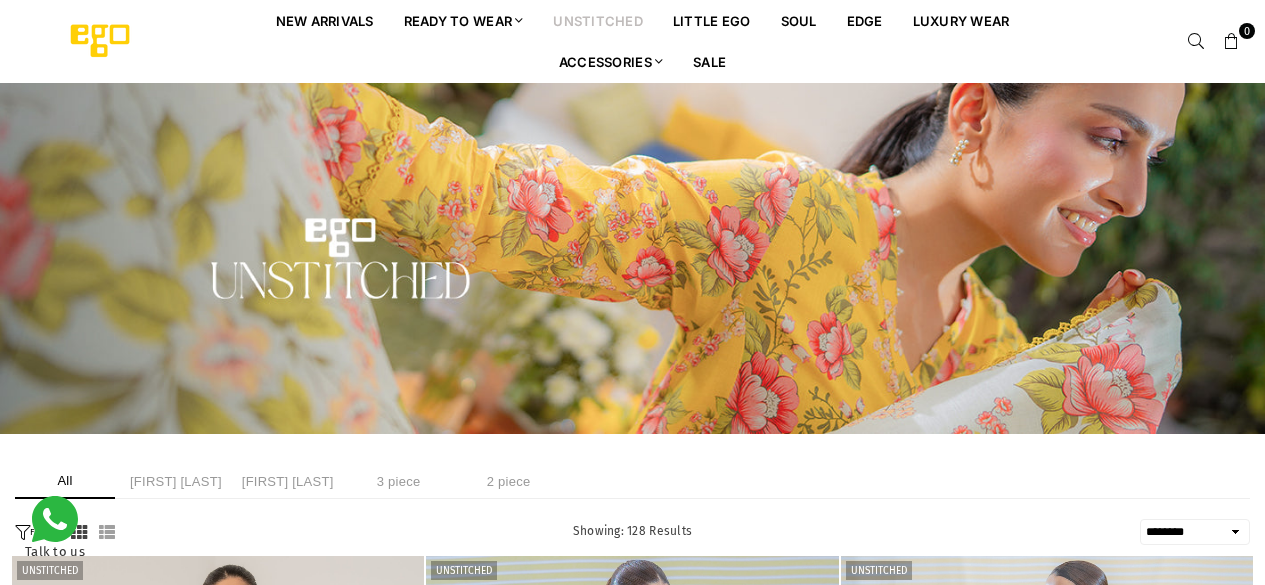 select on "******" 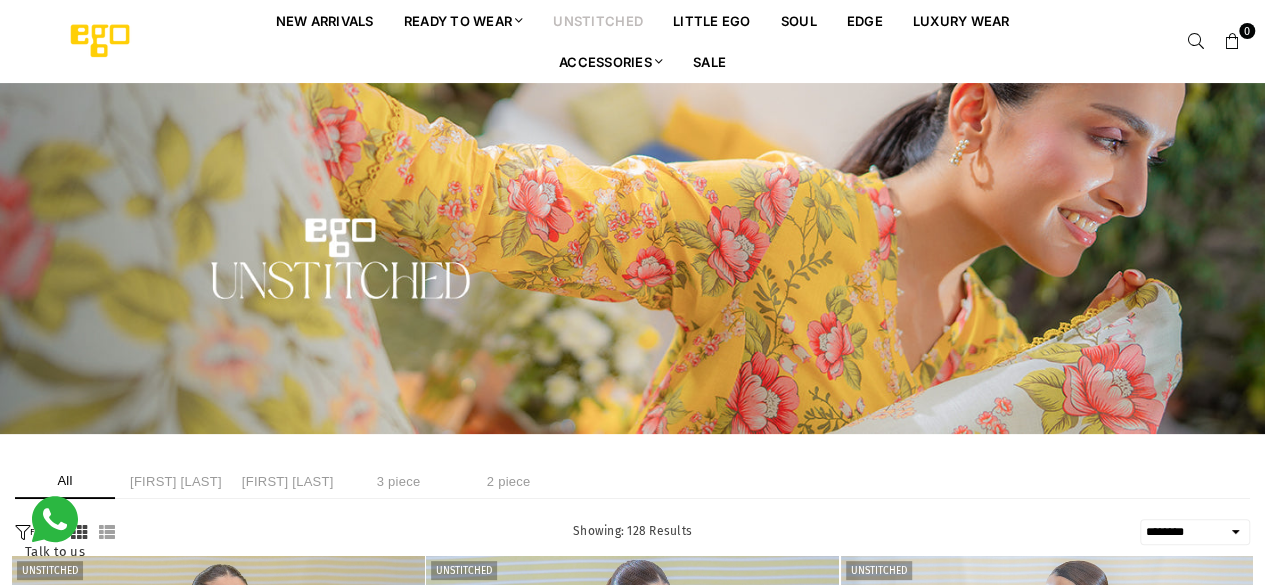 scroll, scrollTop: 0, scrollLeft: 0, axis: both 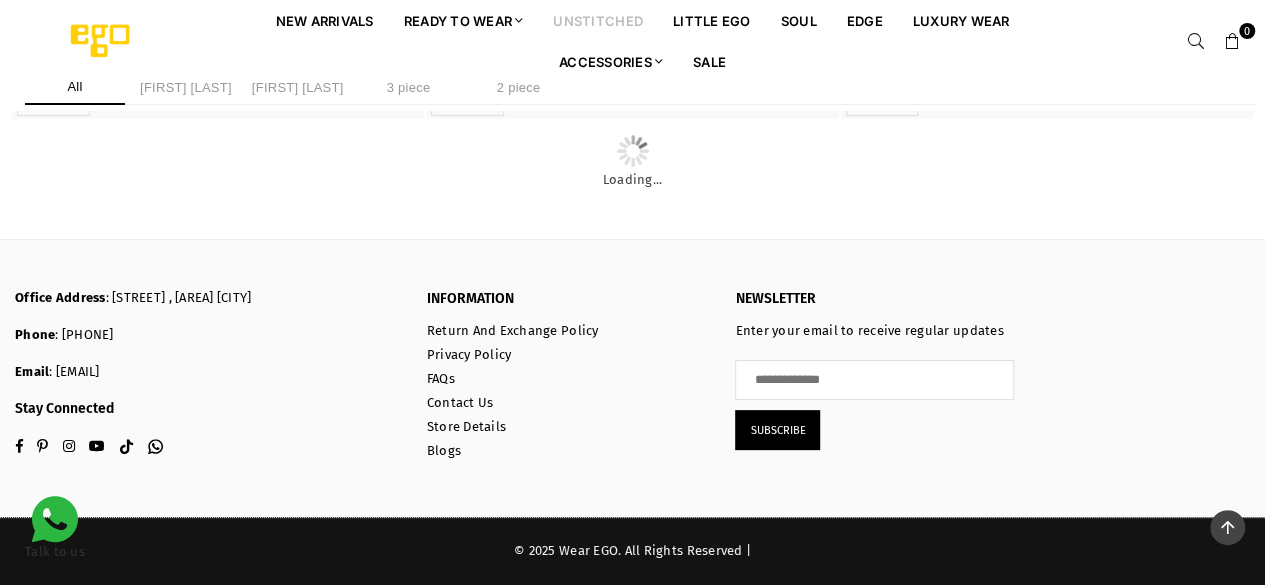 click at bounding box center [1047, -204] 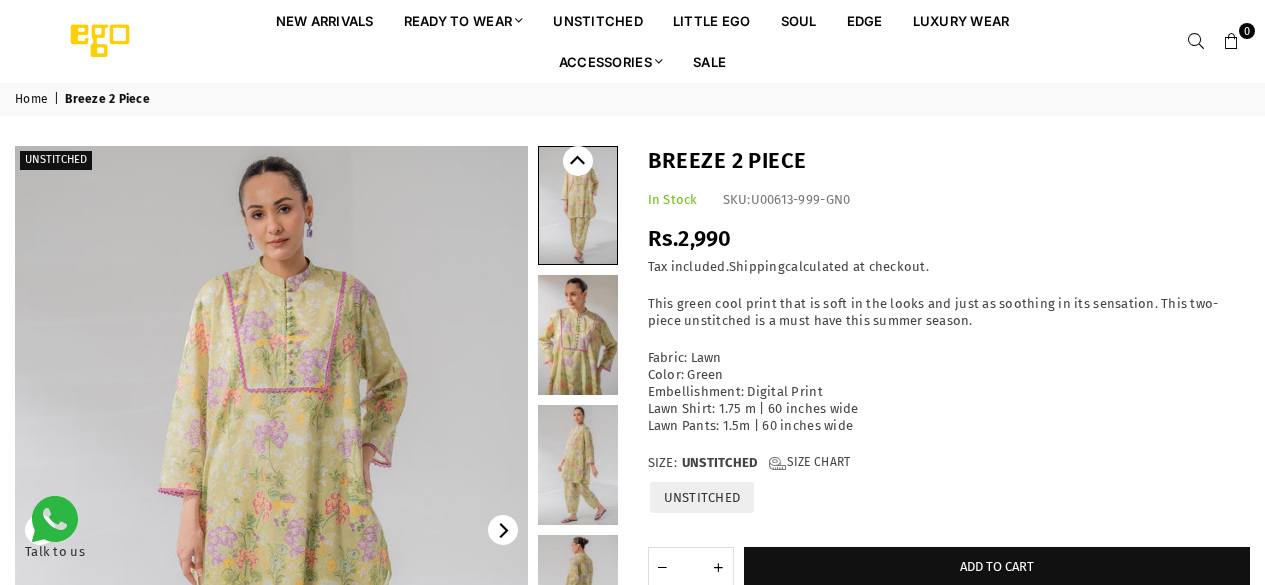 scroll, scrollTop: 0, scrollLeft: 0, axis: both 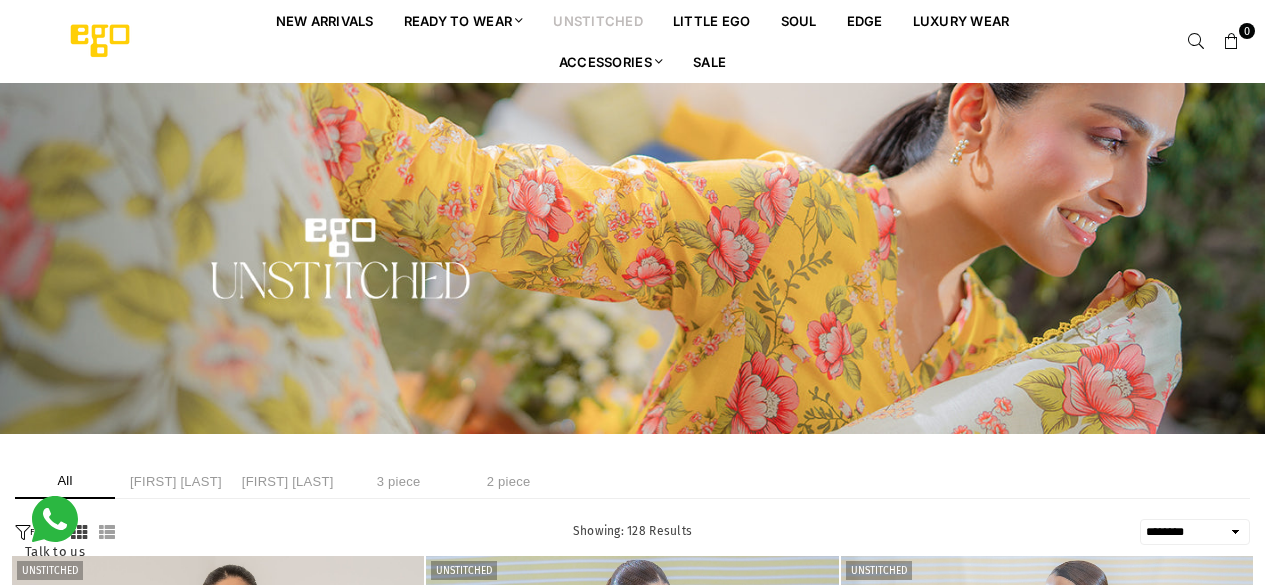 select on "******" 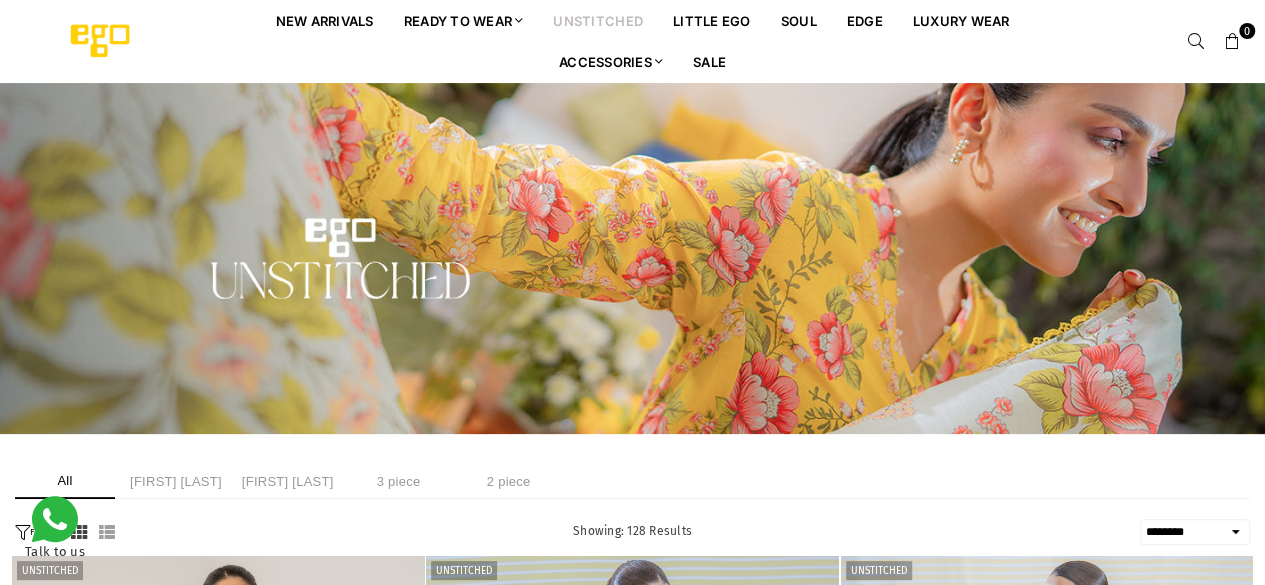 scroll, scrollTop: 0, scrollLeft: 0, axis: both 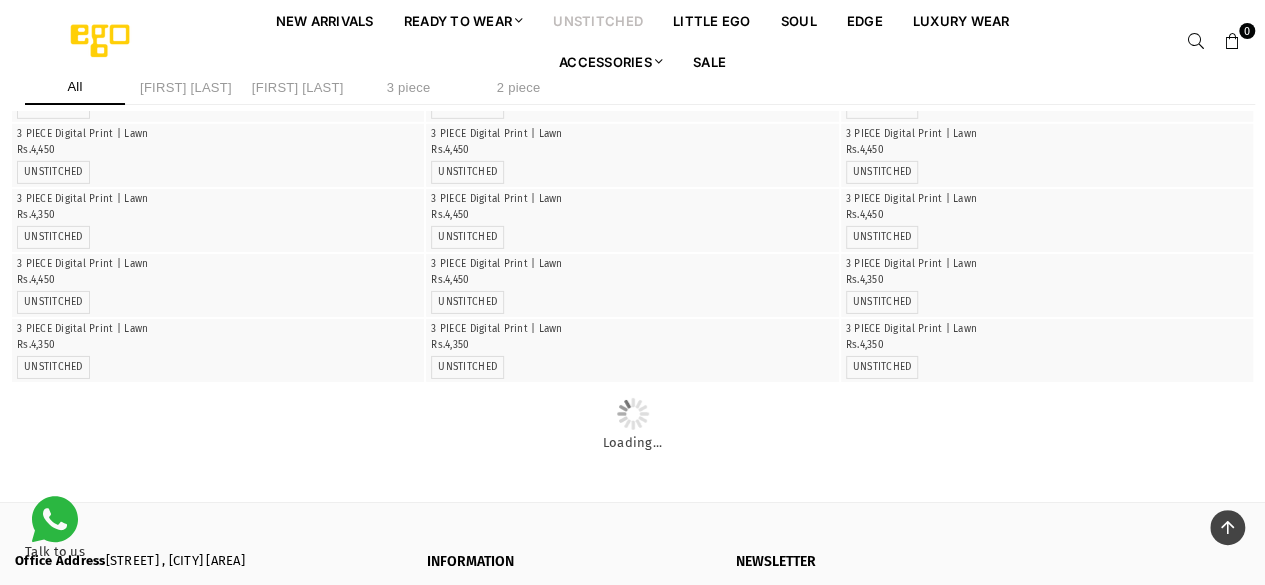 click on "2 piece" at bounding box center [519, 87] 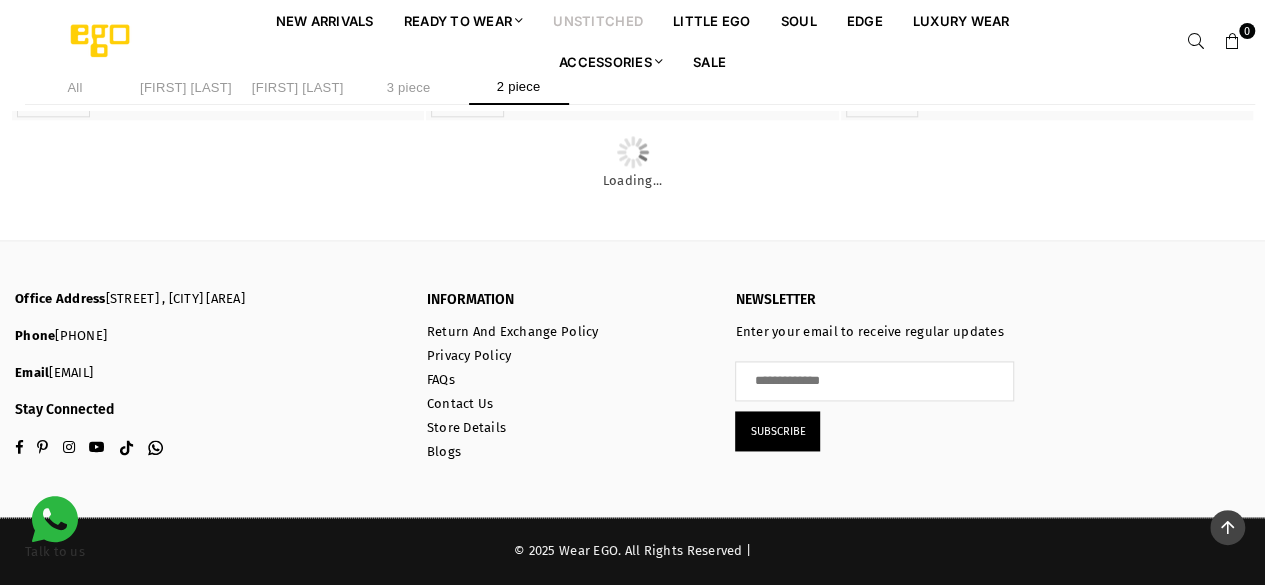 scroll, scrollTop: 3134, scrollLeft: 0, axis: vertical 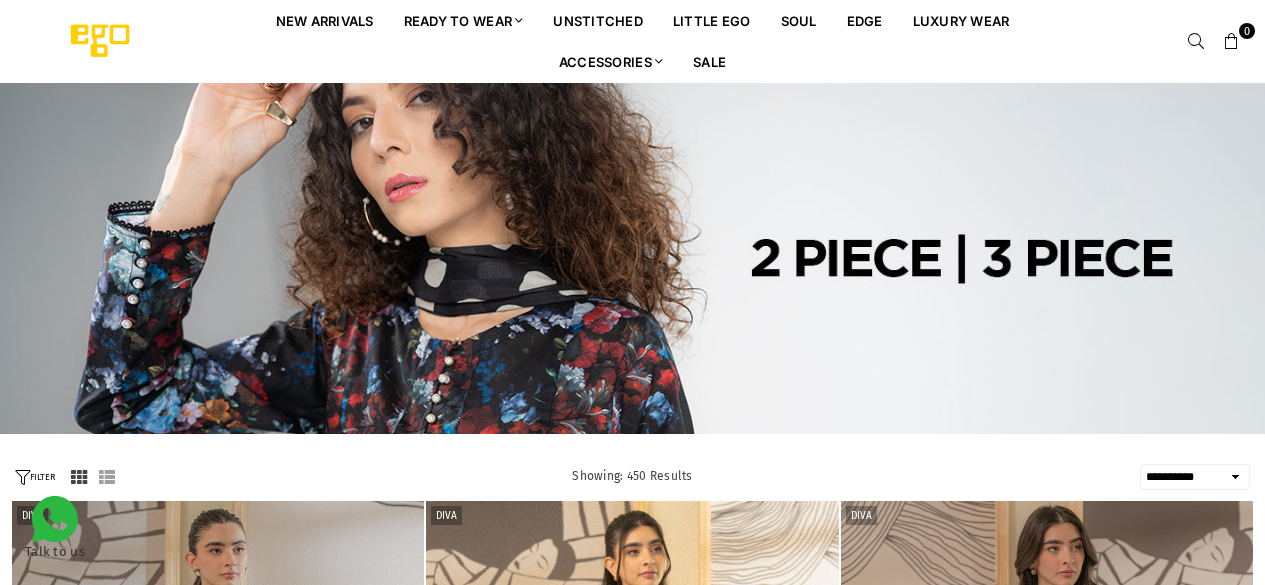 select on "**********" 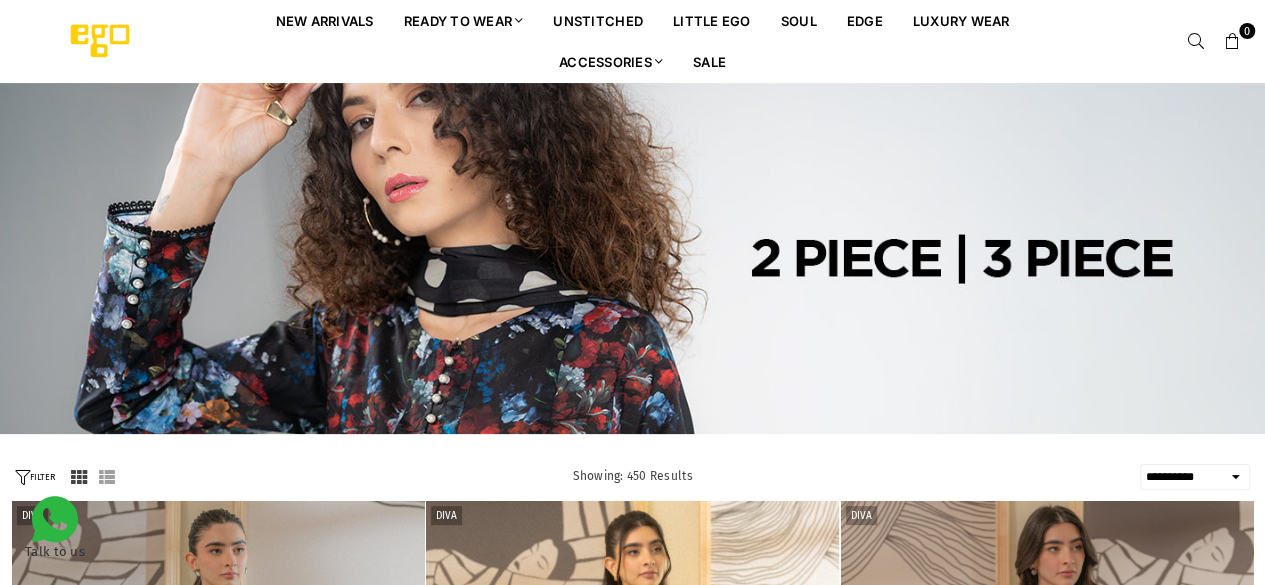 scroll, scrollTop: 0, scrollLeft: 0, axis: both 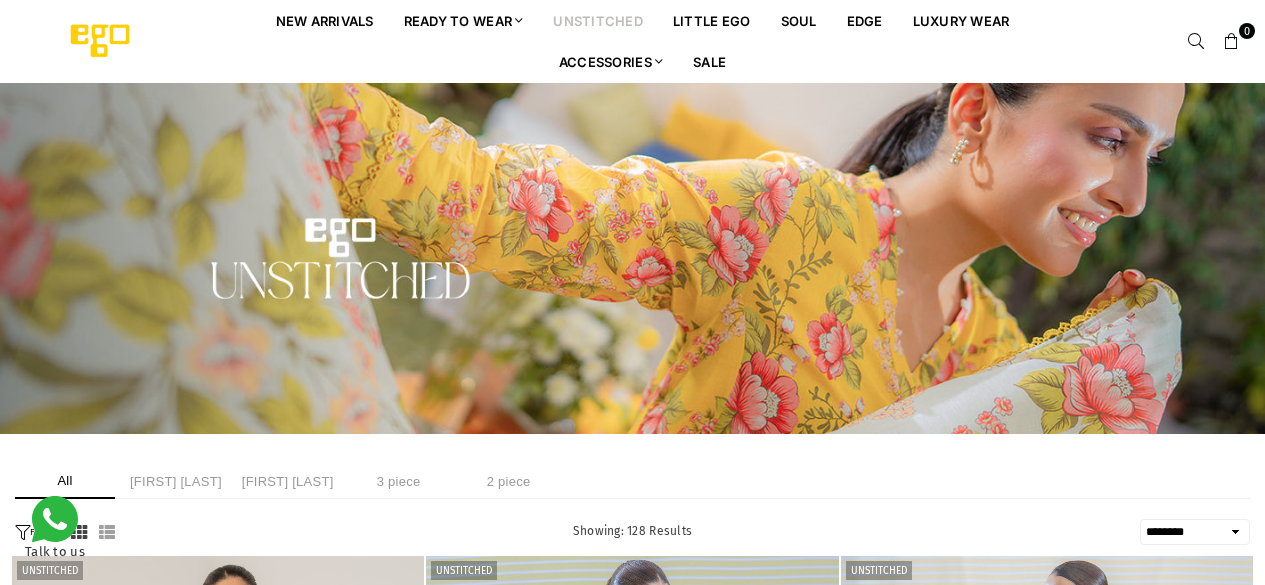 select on "******" 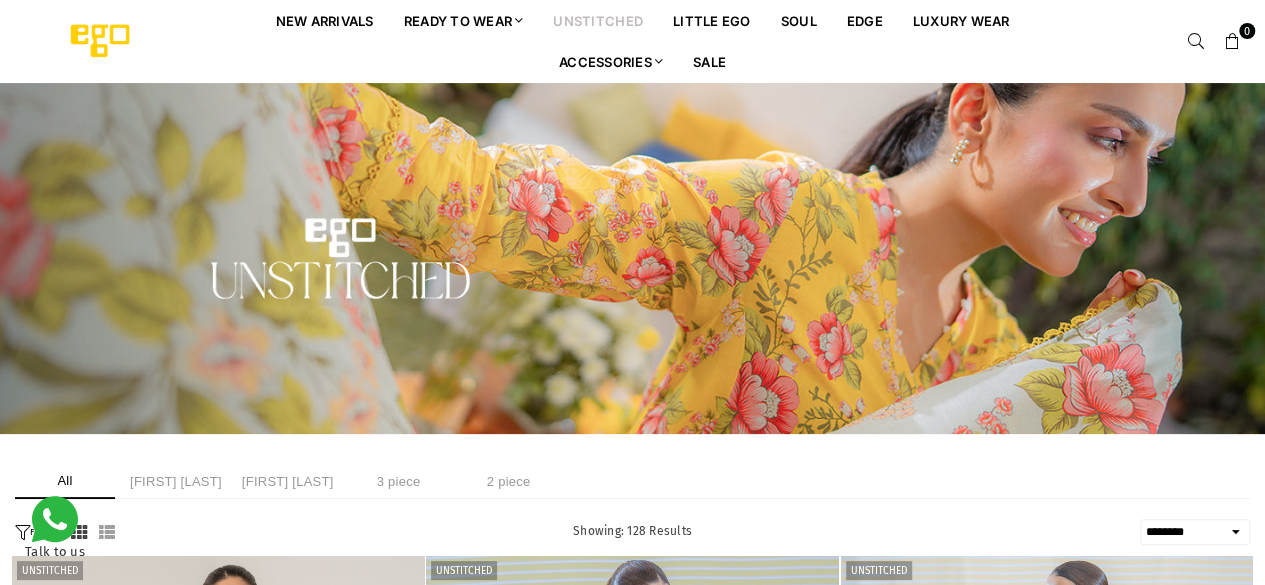 scroll, scrollTop: 0, scrollLeft: 0, axis: both 